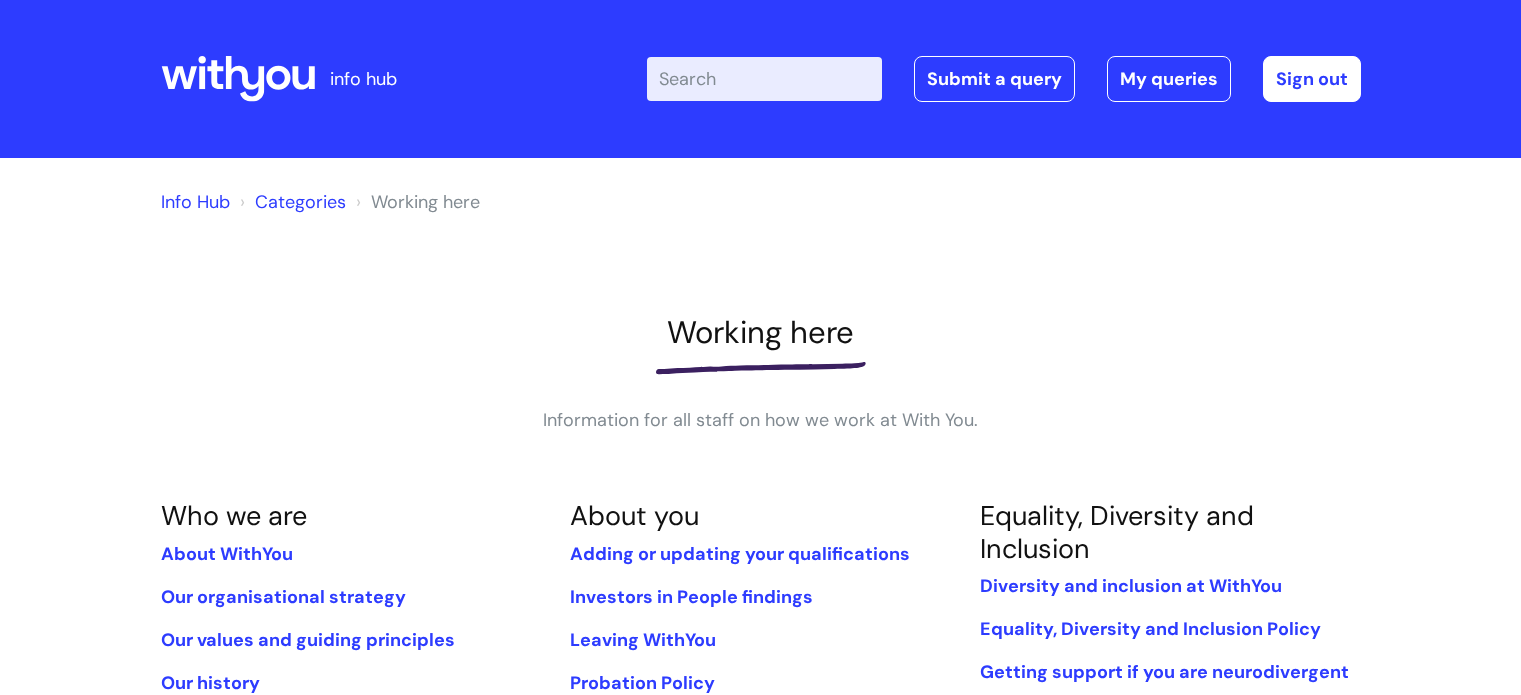 scroll, scrollTop: 134, scrollLeft: 0, axis: vertical 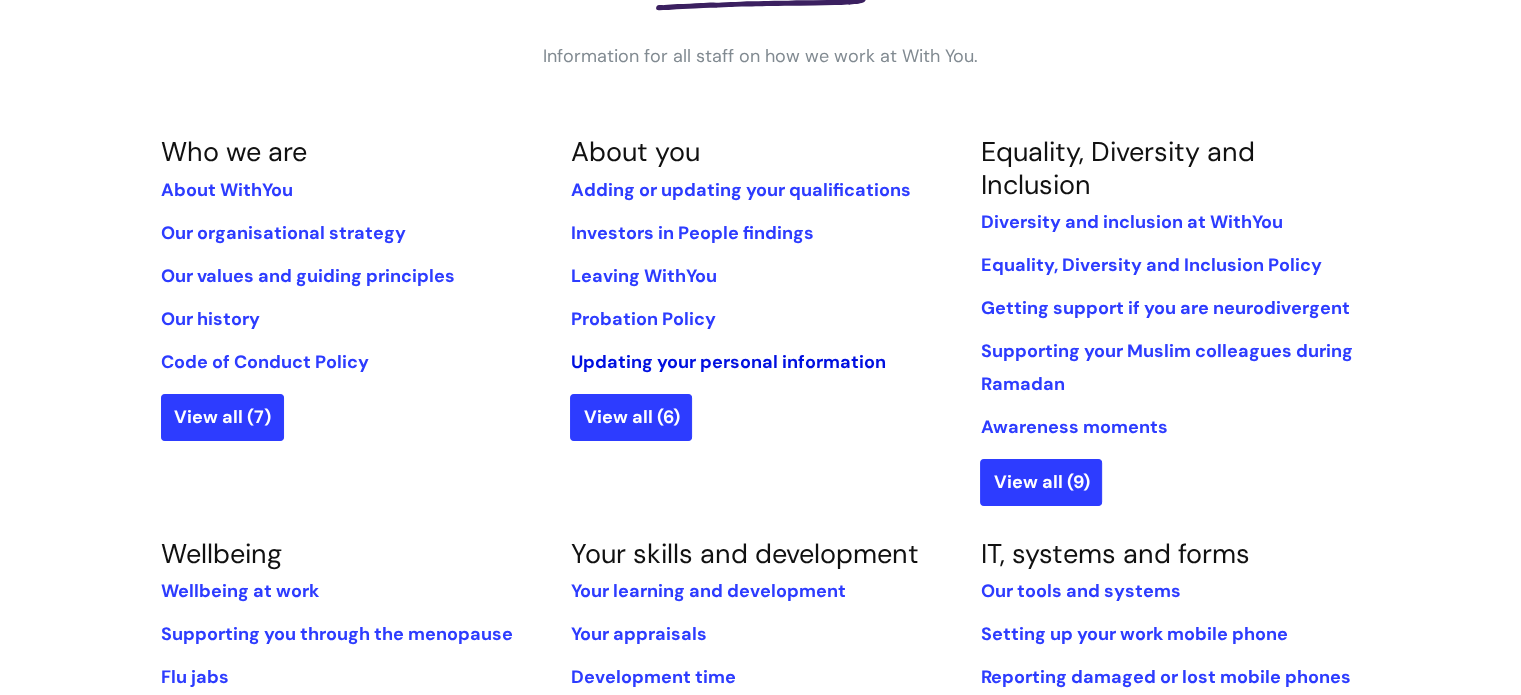 click on "Updating your personal information" at bounding box center [727, 362] 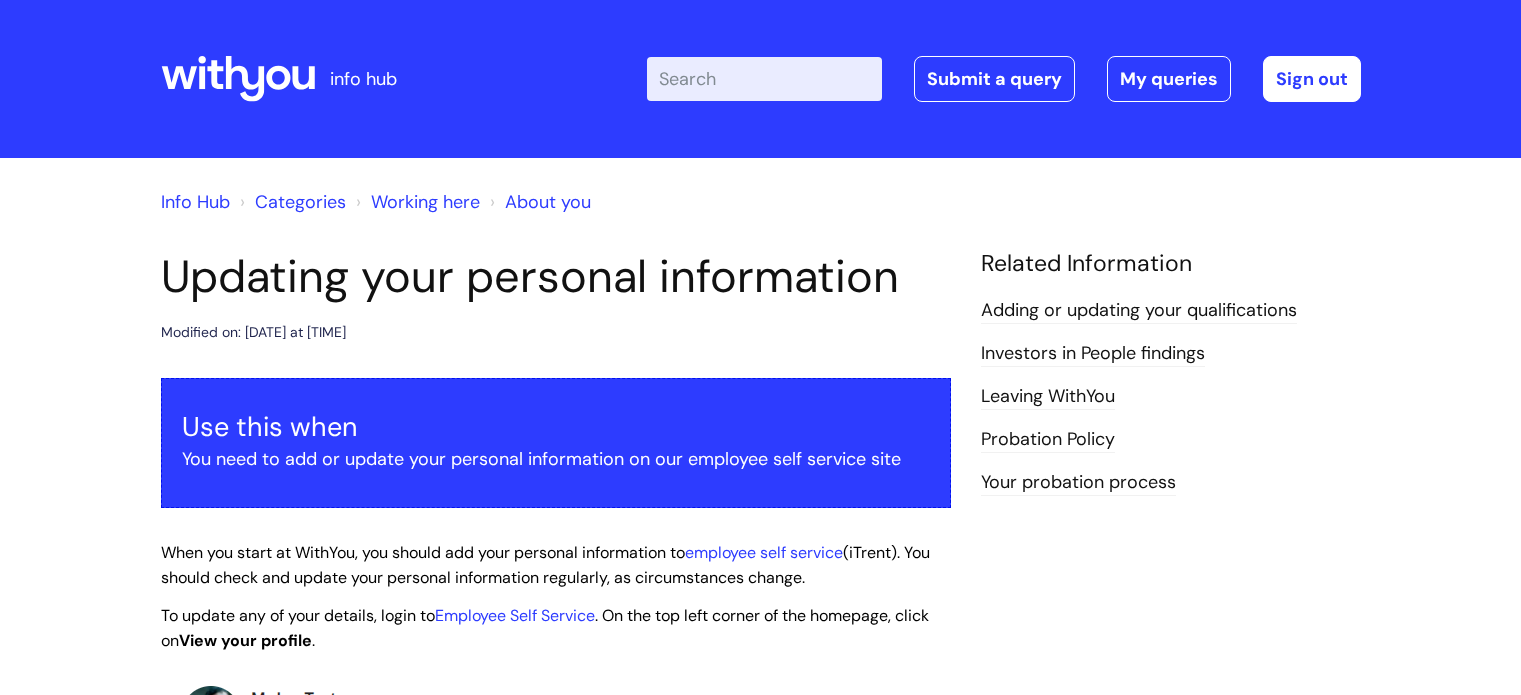 scroll, scrollTop: 0, scrollLeft: 0, axis: both 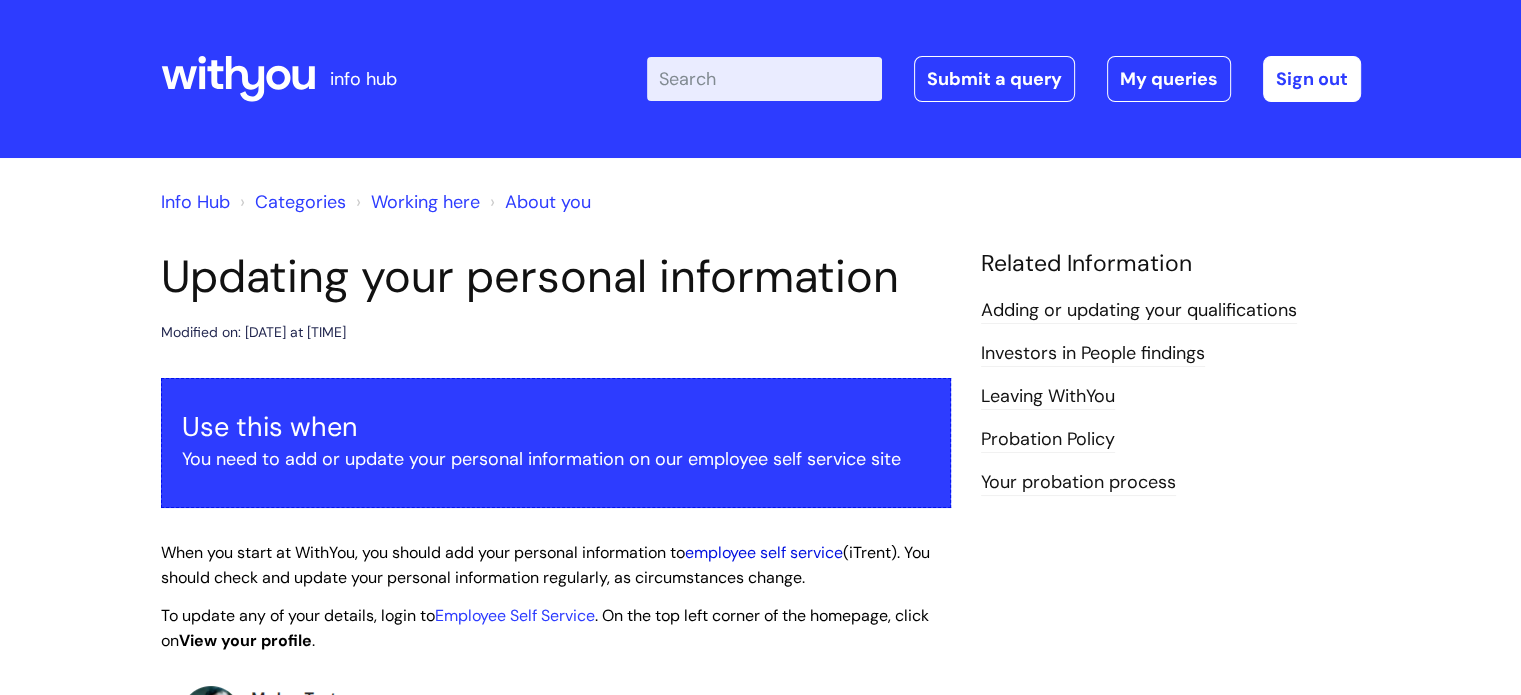 click on "employee self service" at bounding box center [764, 552] 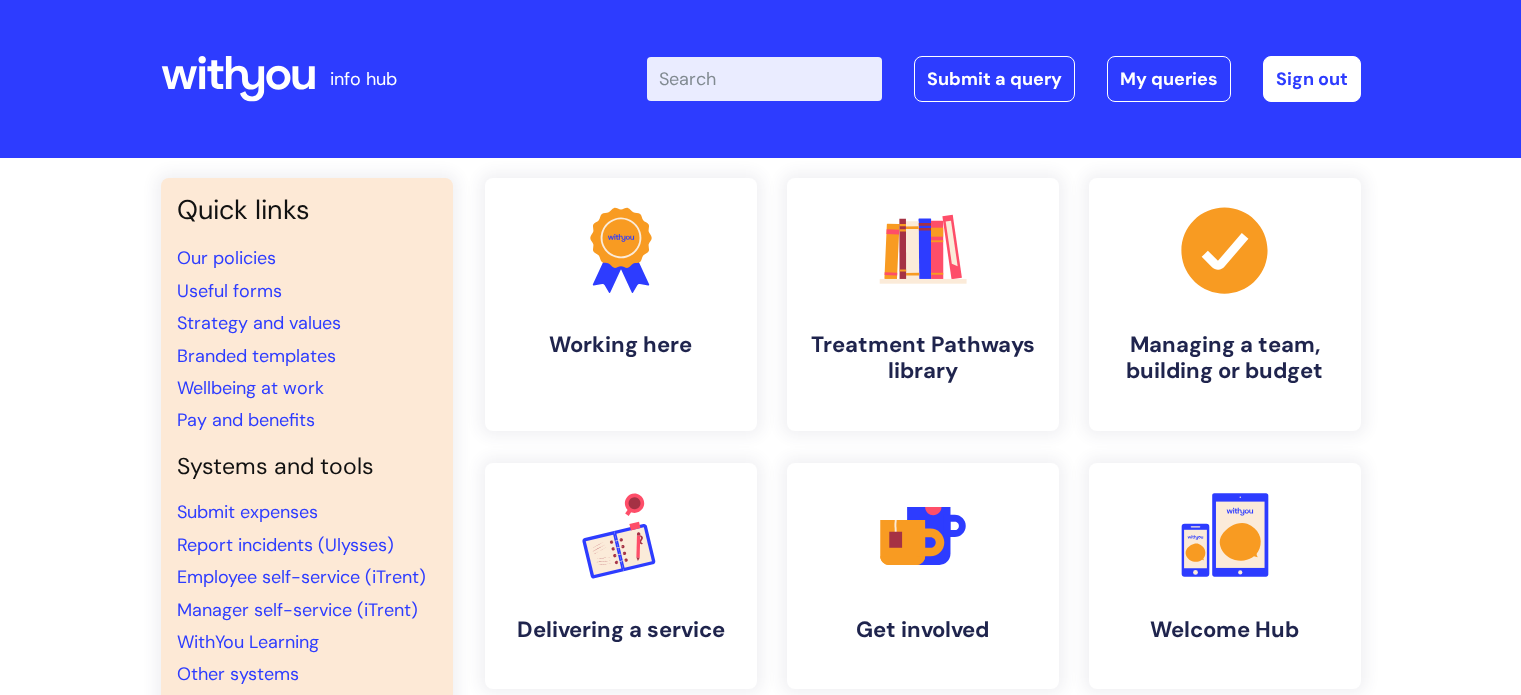 scroll, scrollTop: 0, scrollLeft: 0, axis: both 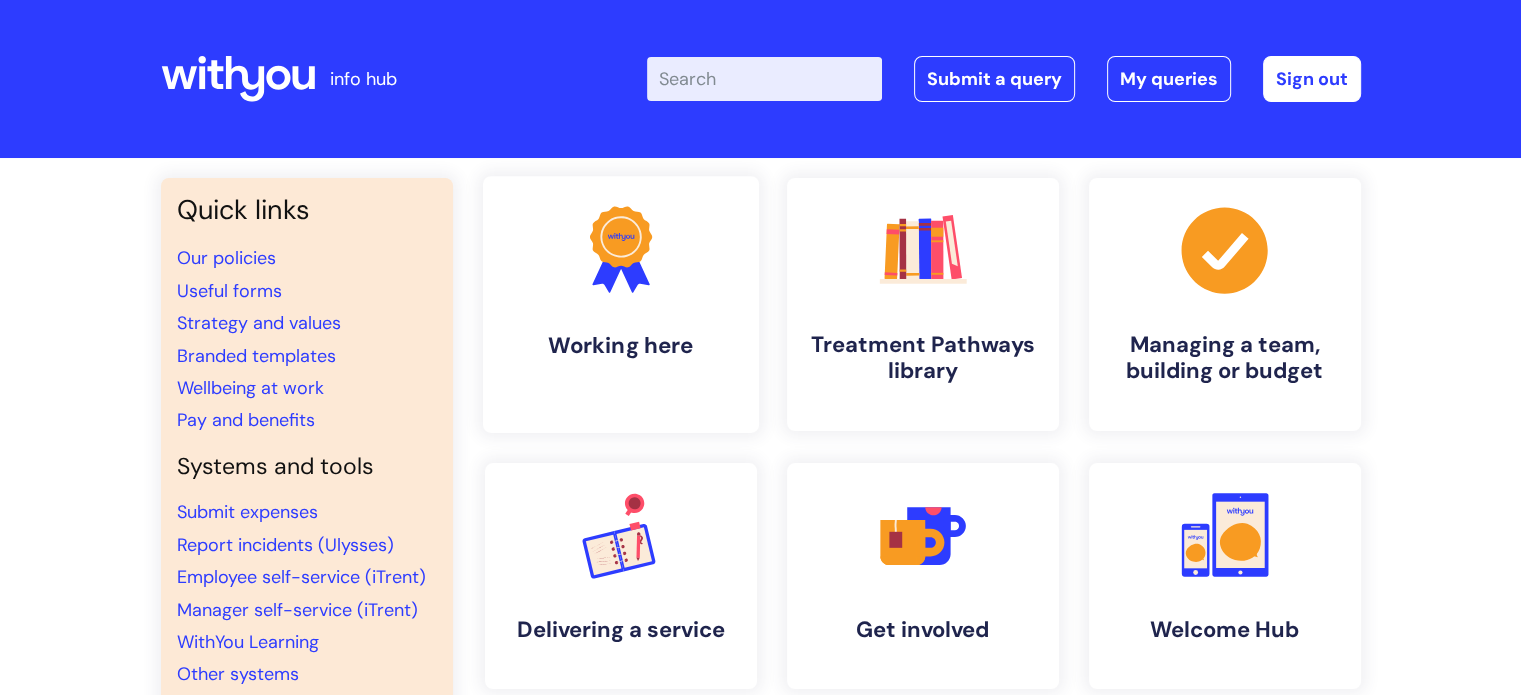 click on ".cls-1{fill:#f89b22;}.cls-1,.cls-2,.cls-3{stroke-width:0px;}.cls-2{fill:#2d3cff;}.cls-3{fill:#3b2060;}
Working here" at bounding box center (620, 304) 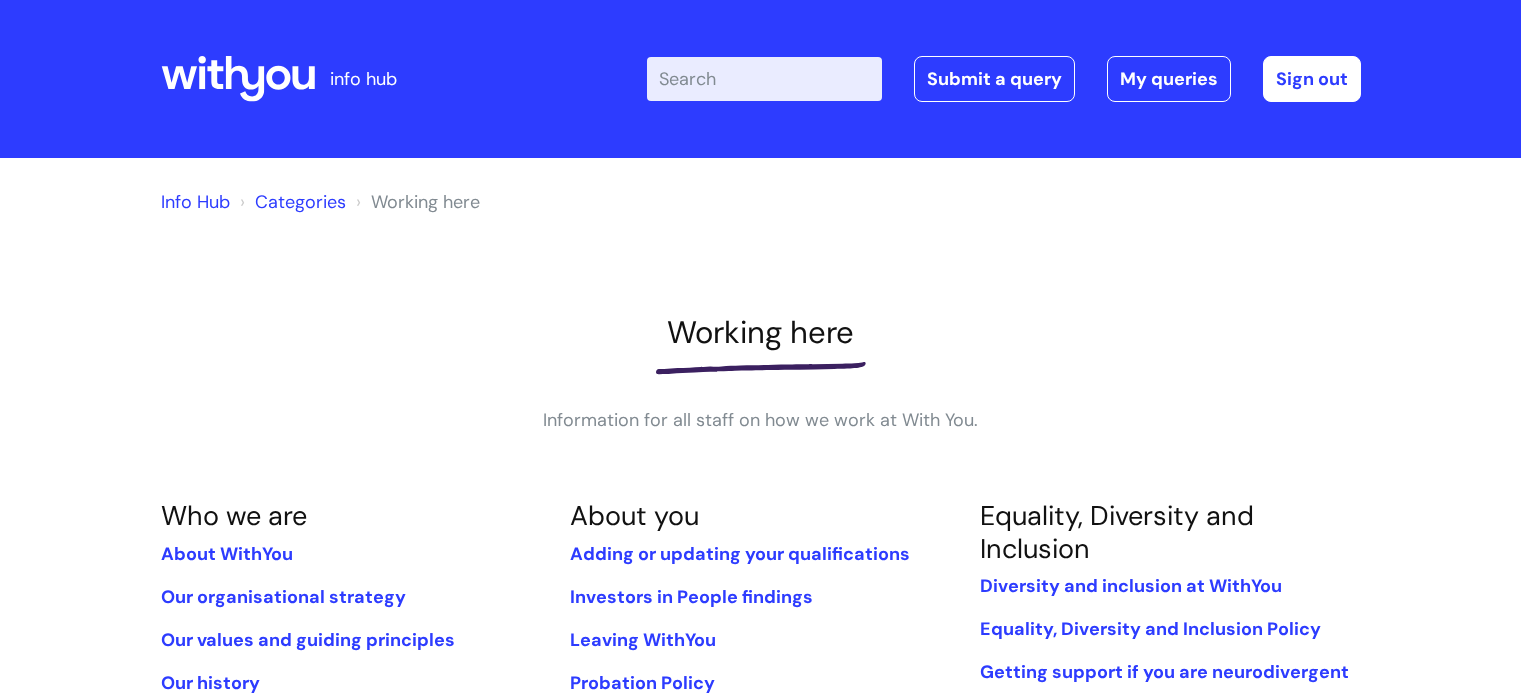 scroll, scrollTop: 0, scrollLeft: 0, axis: both 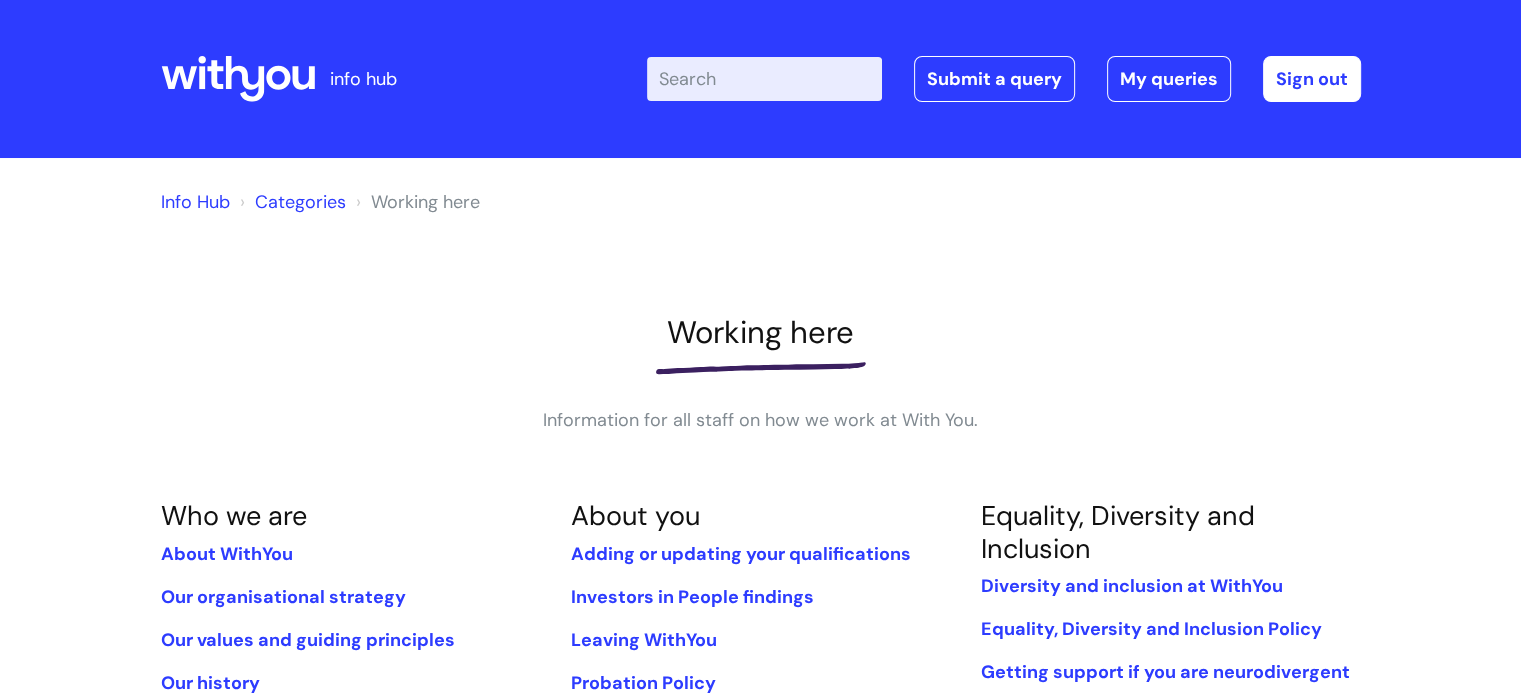 click on "Info Hub
Categories
Working here
Working here
Information for all staff on how we work at With You.
Who we are
About WithYou
Our organisational strategy
Our values and guiding principles
Our history
Code of Conduct Policy" at bounding box center (760, 1101) 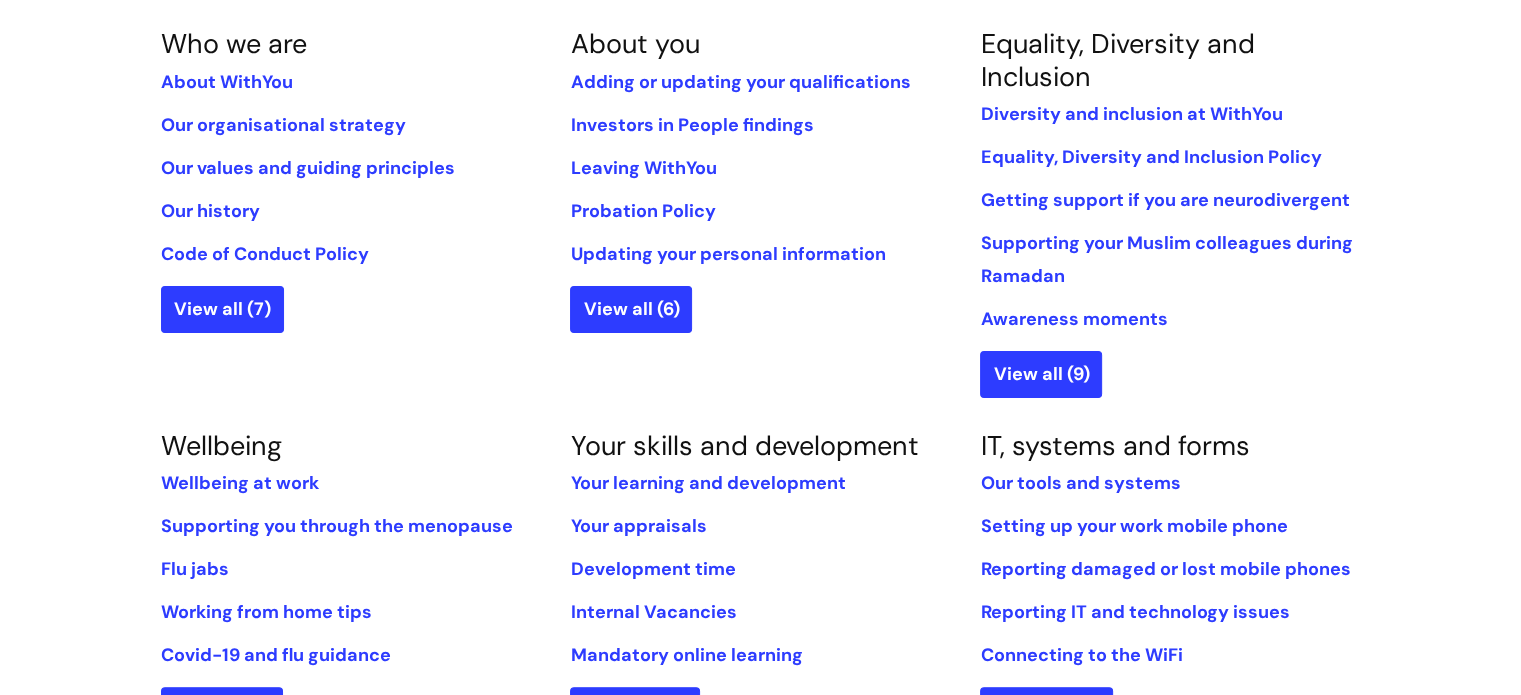 scroll, scrollTop: 475, scrollLeft: 0, axis: vertical 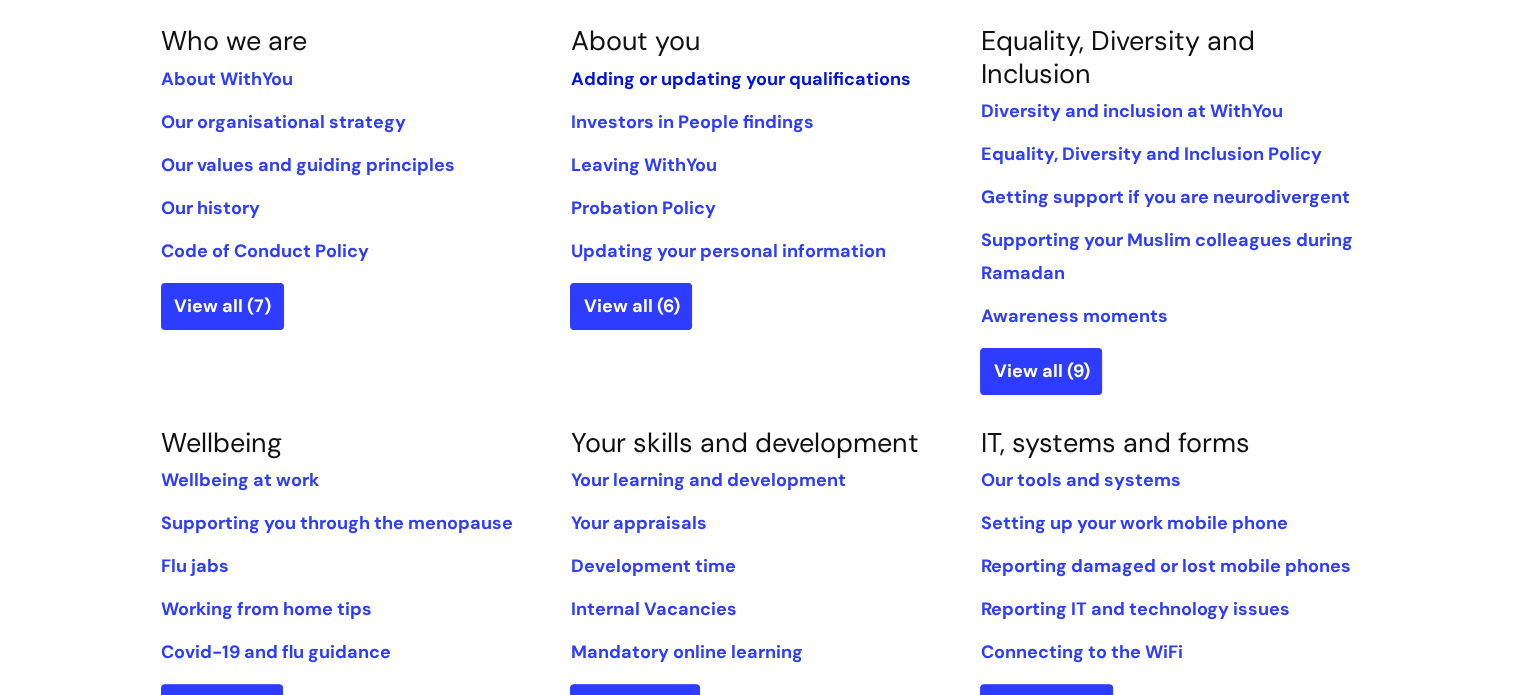 click on "Adding or updating your qualifications" at bounding box center (740, 79) 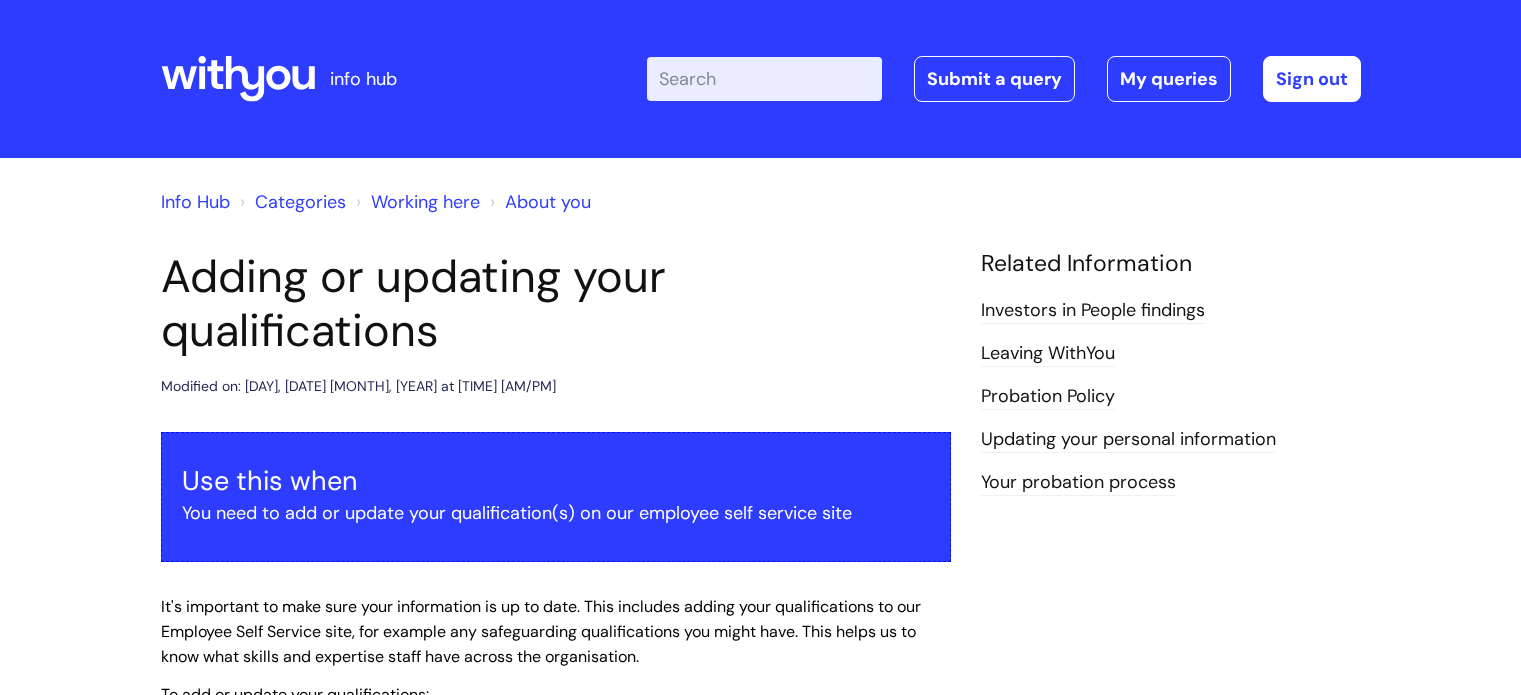 scroll, scrollTop: 0, scrollLeft: 0, axis: both 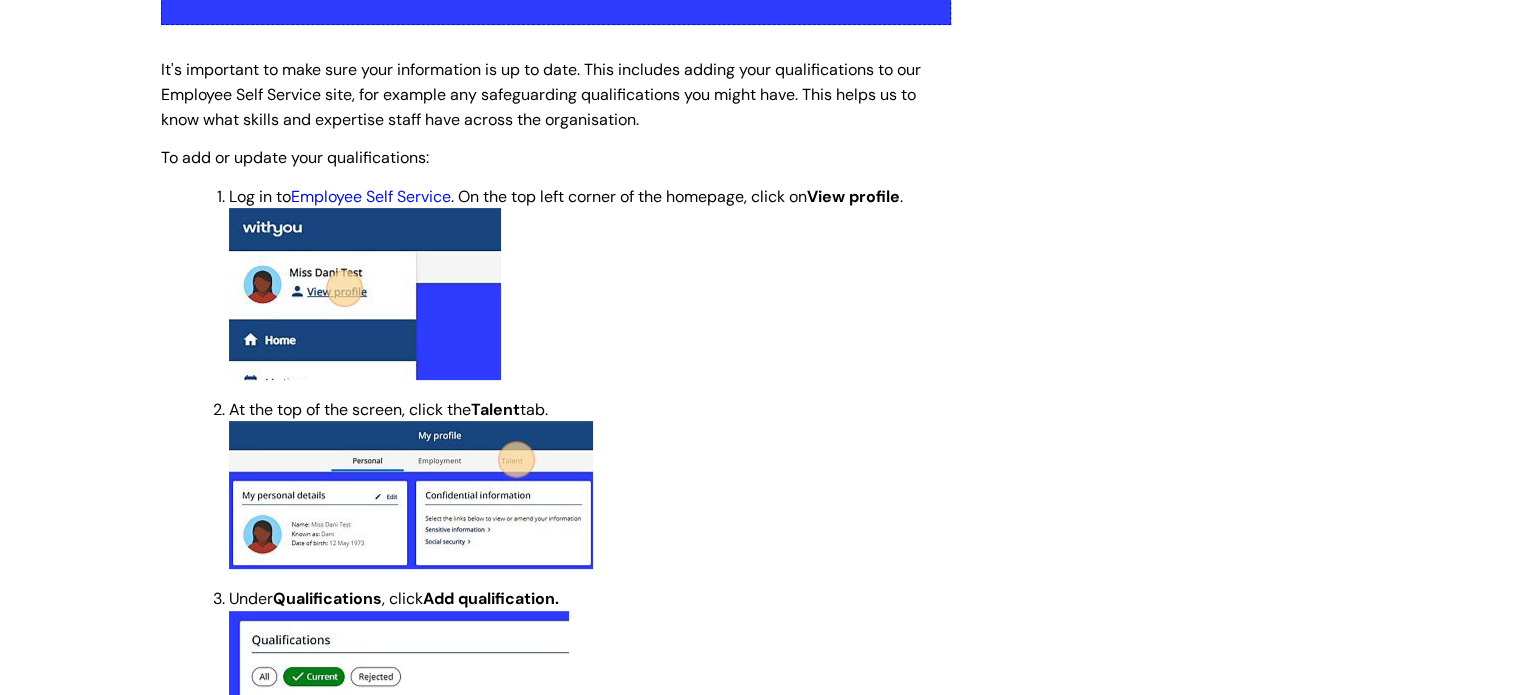click on "Employee Self Service" at bounding box center (371, 196) 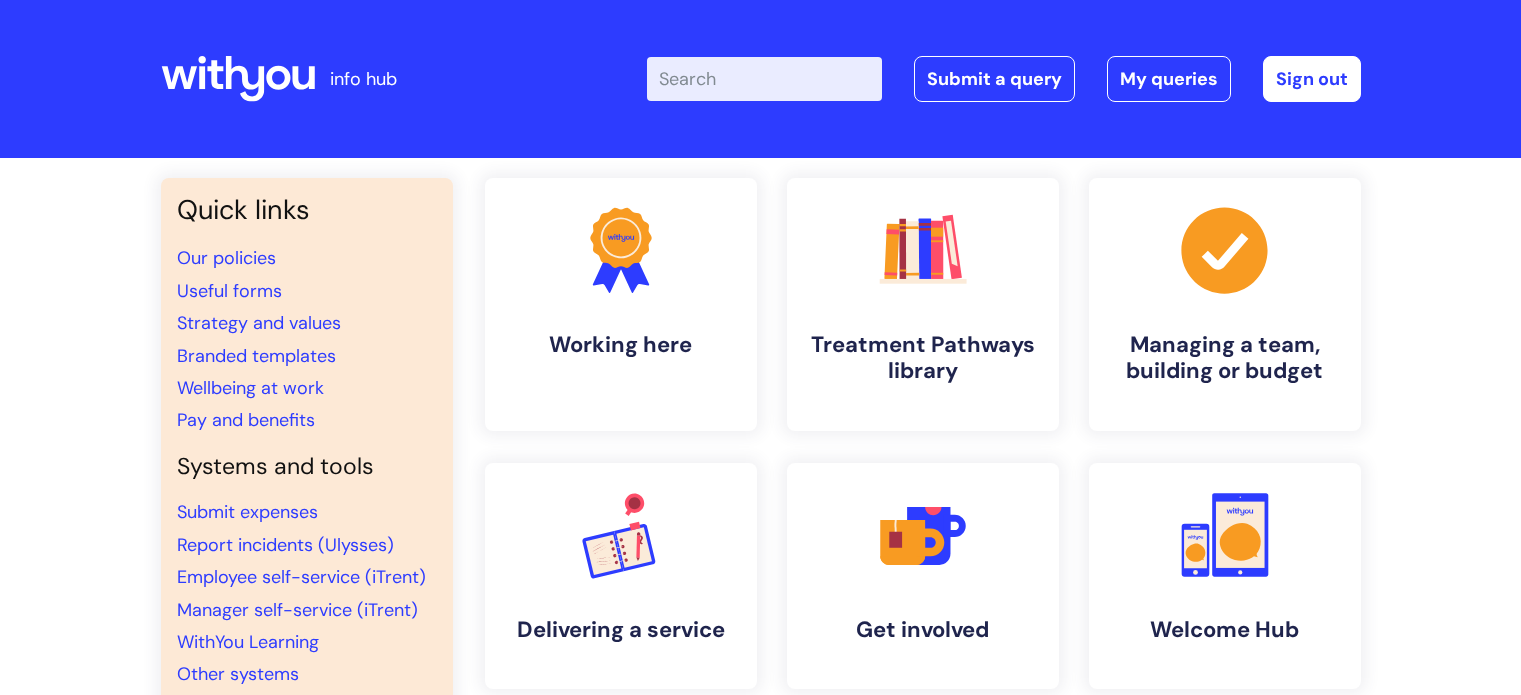scroll, scrollTop: 0, scrollLeft: 0, axis: both 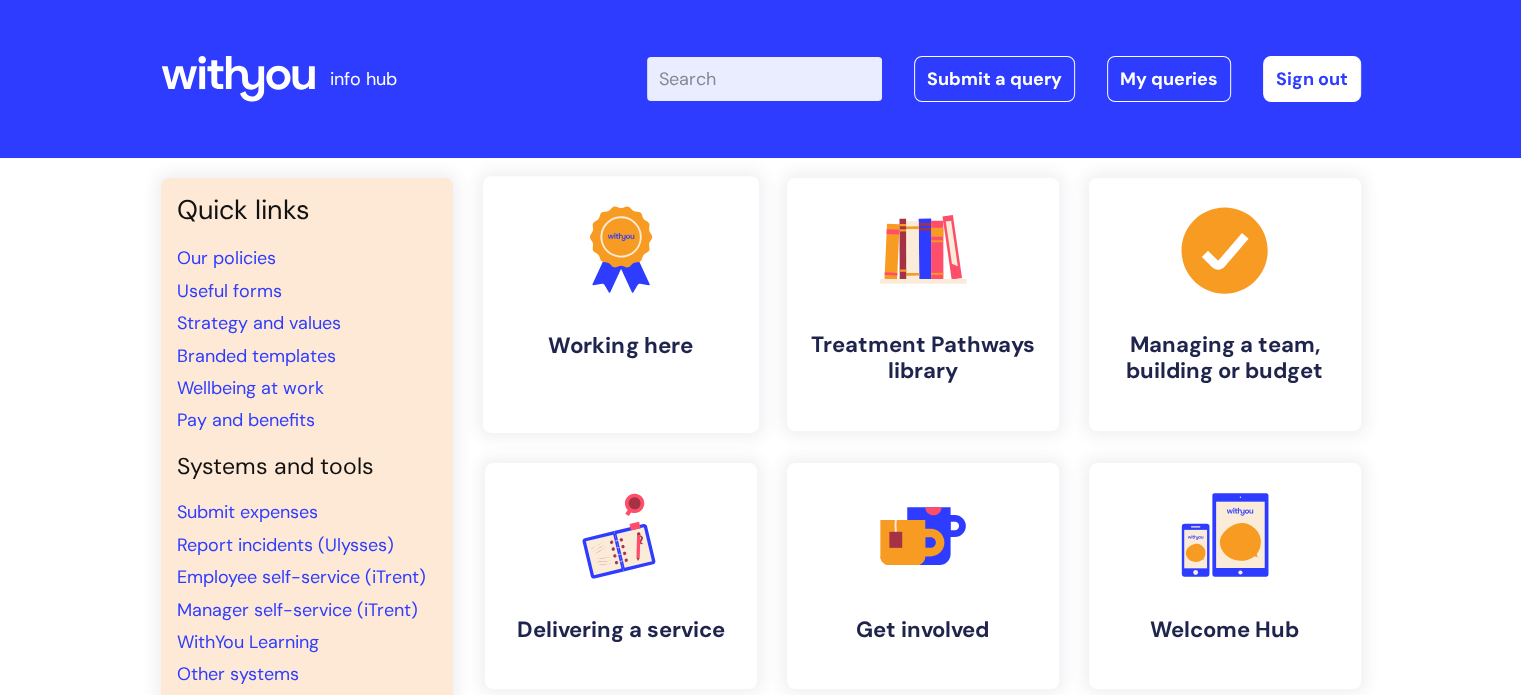 click 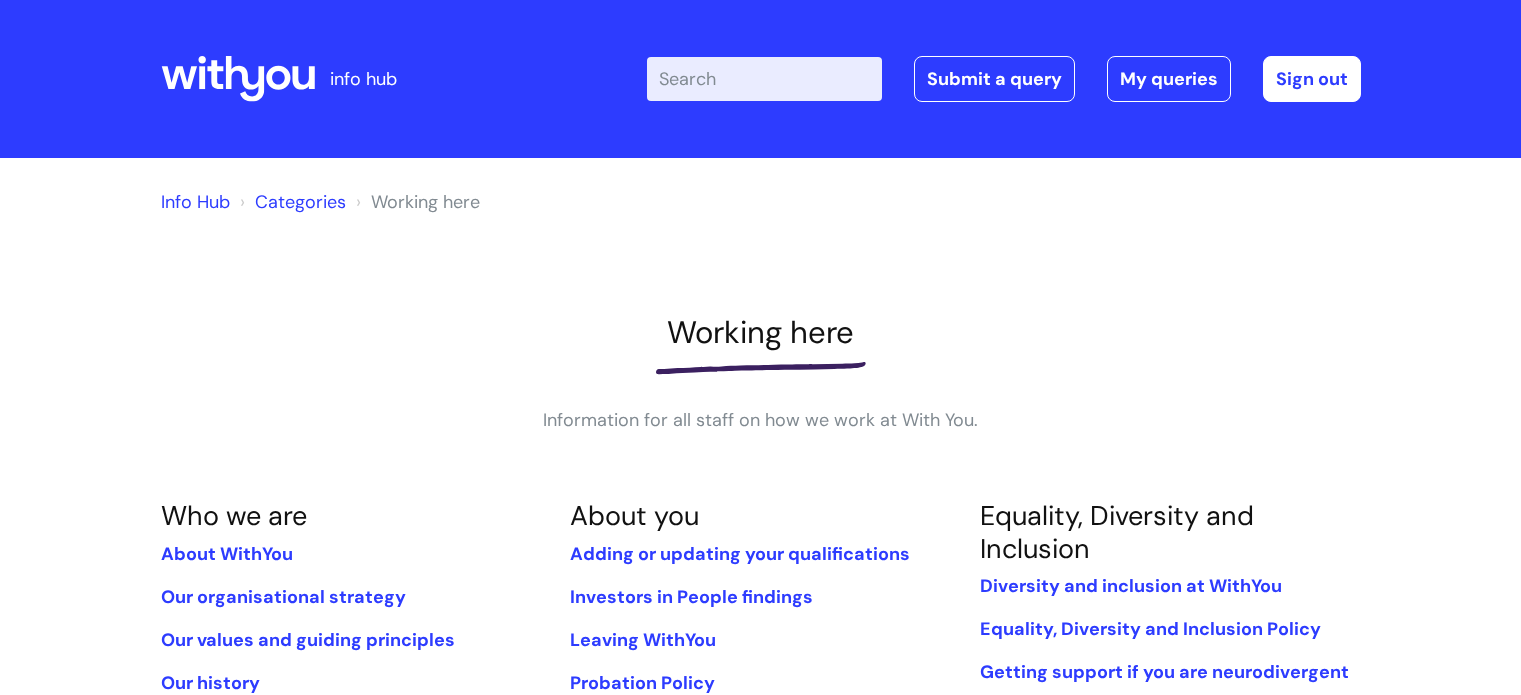 scroll, scrollTop: 0, scrollLeft: 0, axis: both 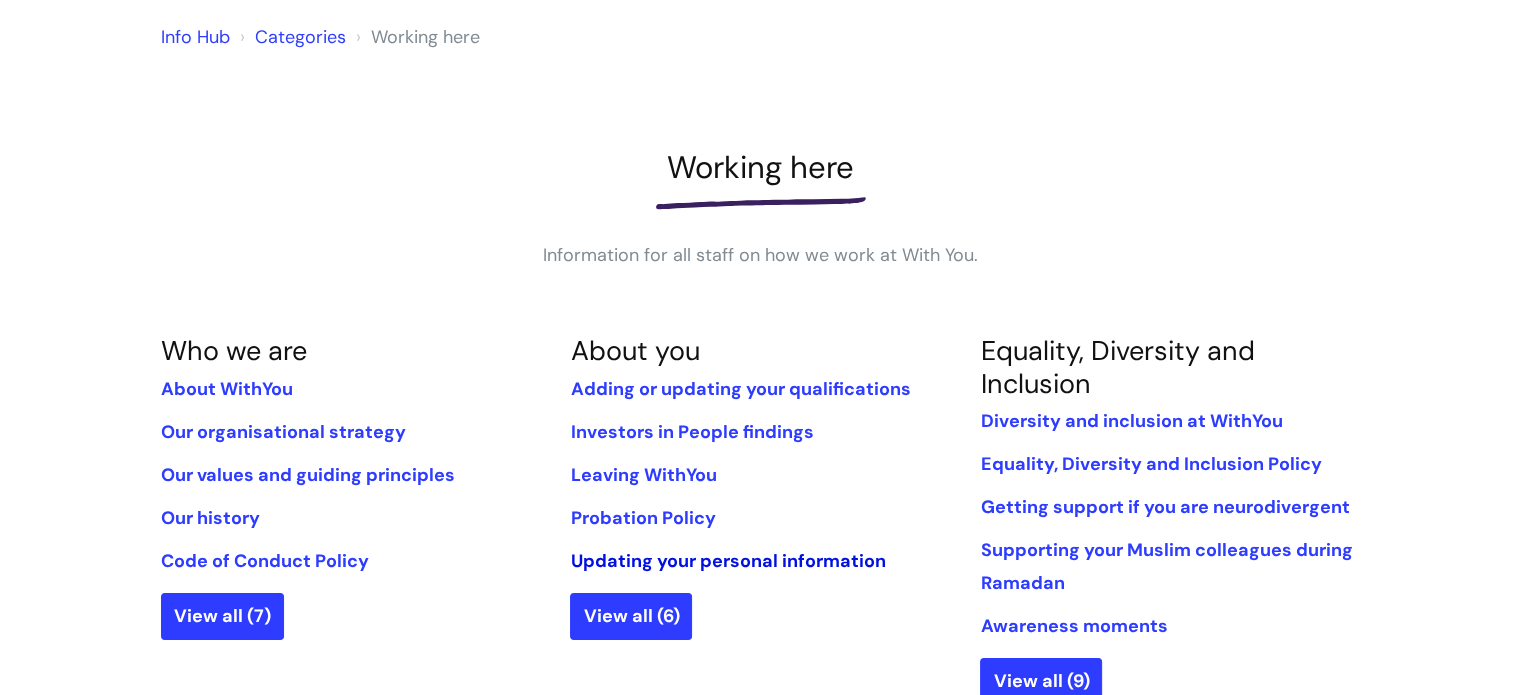click on "Updating your personal information" at bounding box center (727, 561) 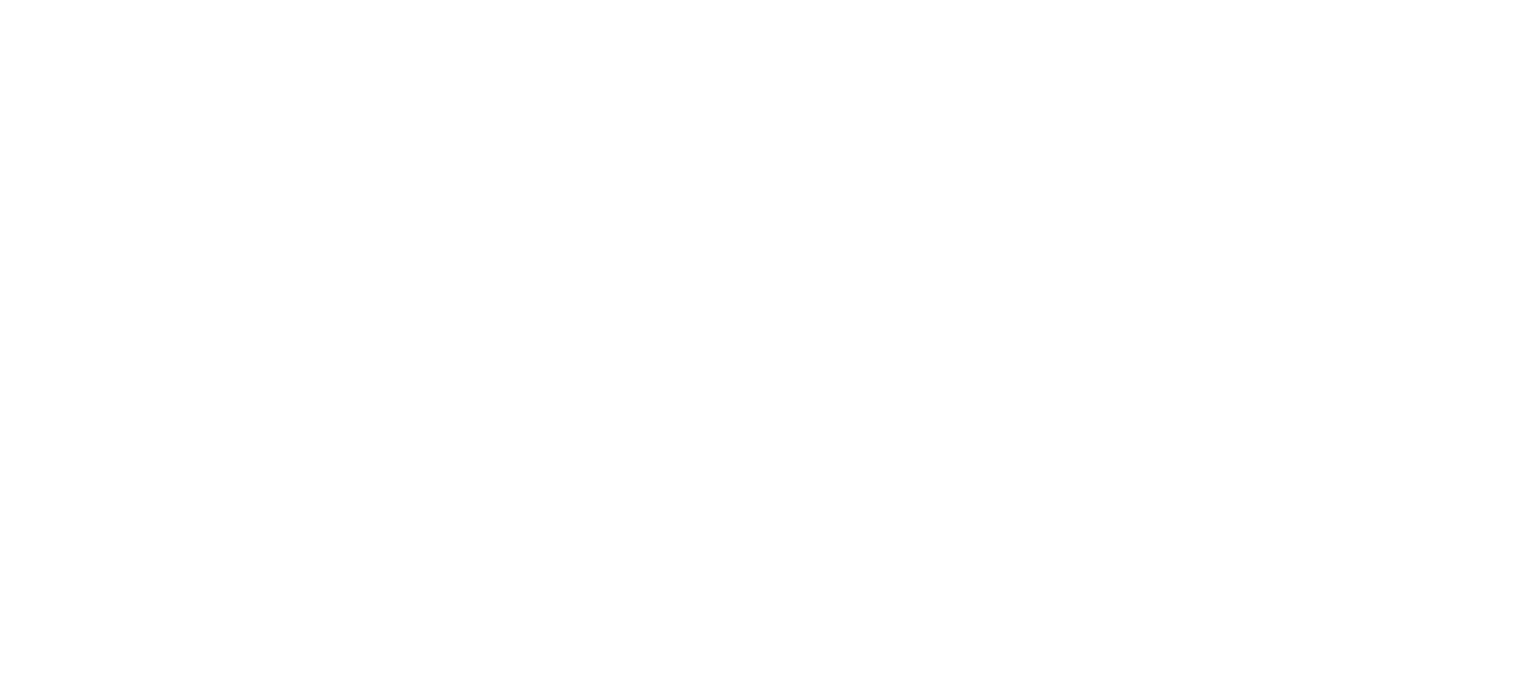 scroll, scrollTop: 0, scrollLeft: 0, axis: both 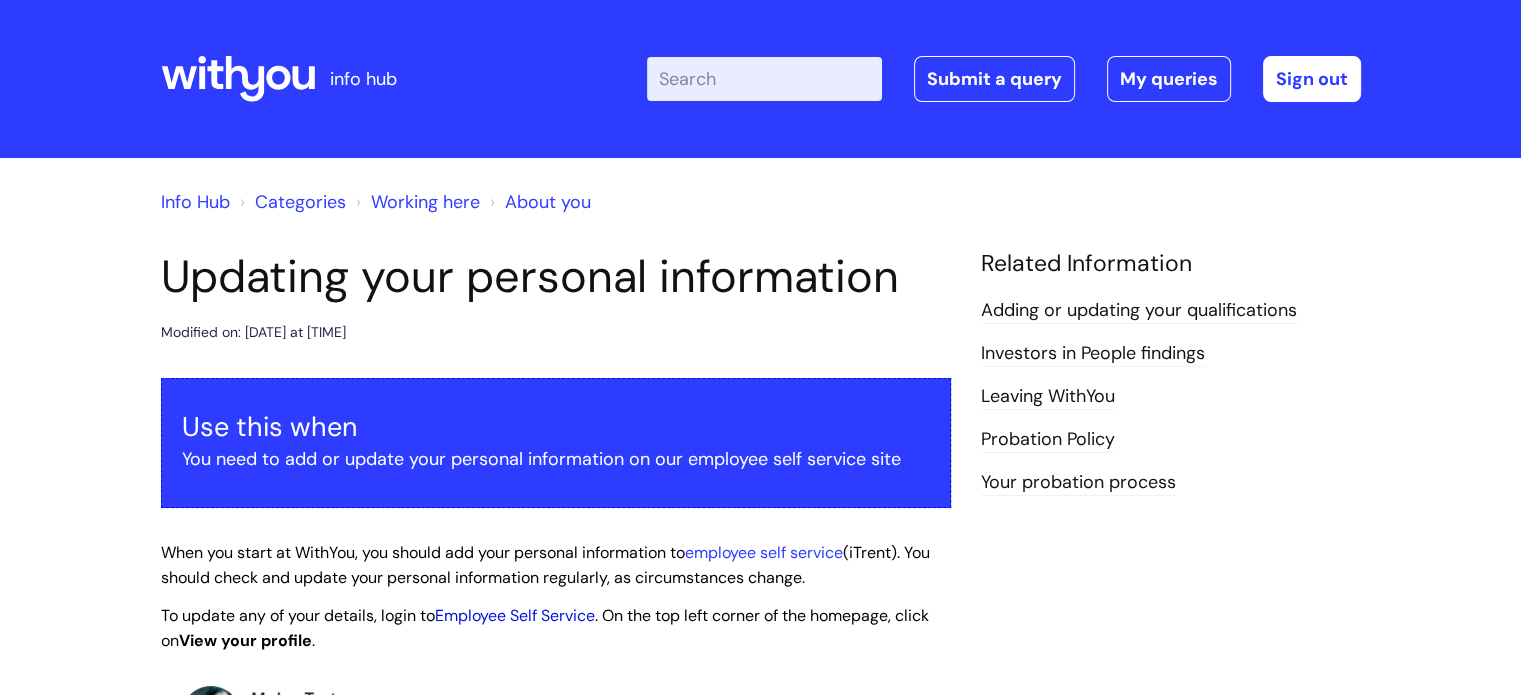 click on "Employee Self Service" at bounding box center (515, 615) 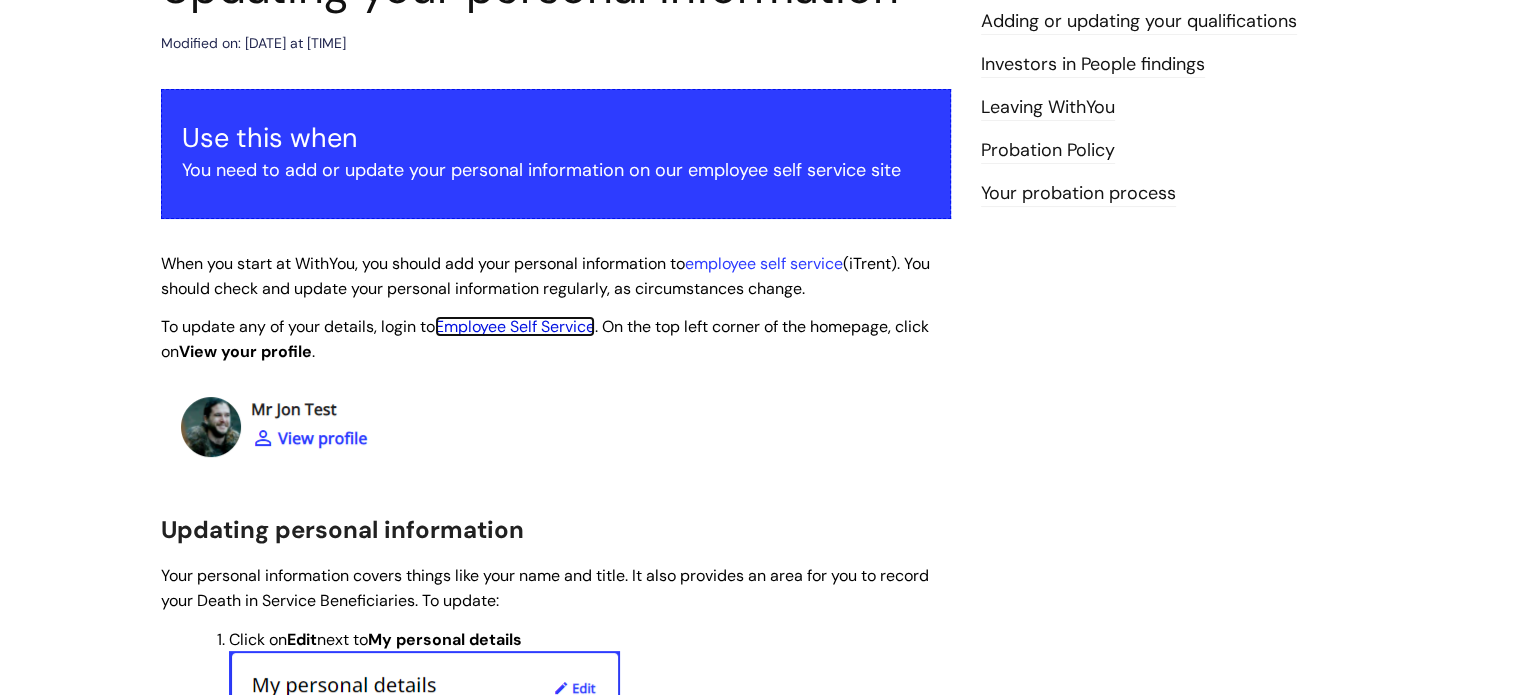 scroll, scrollTop: 281, scrollLeft: 0, axis: vertical 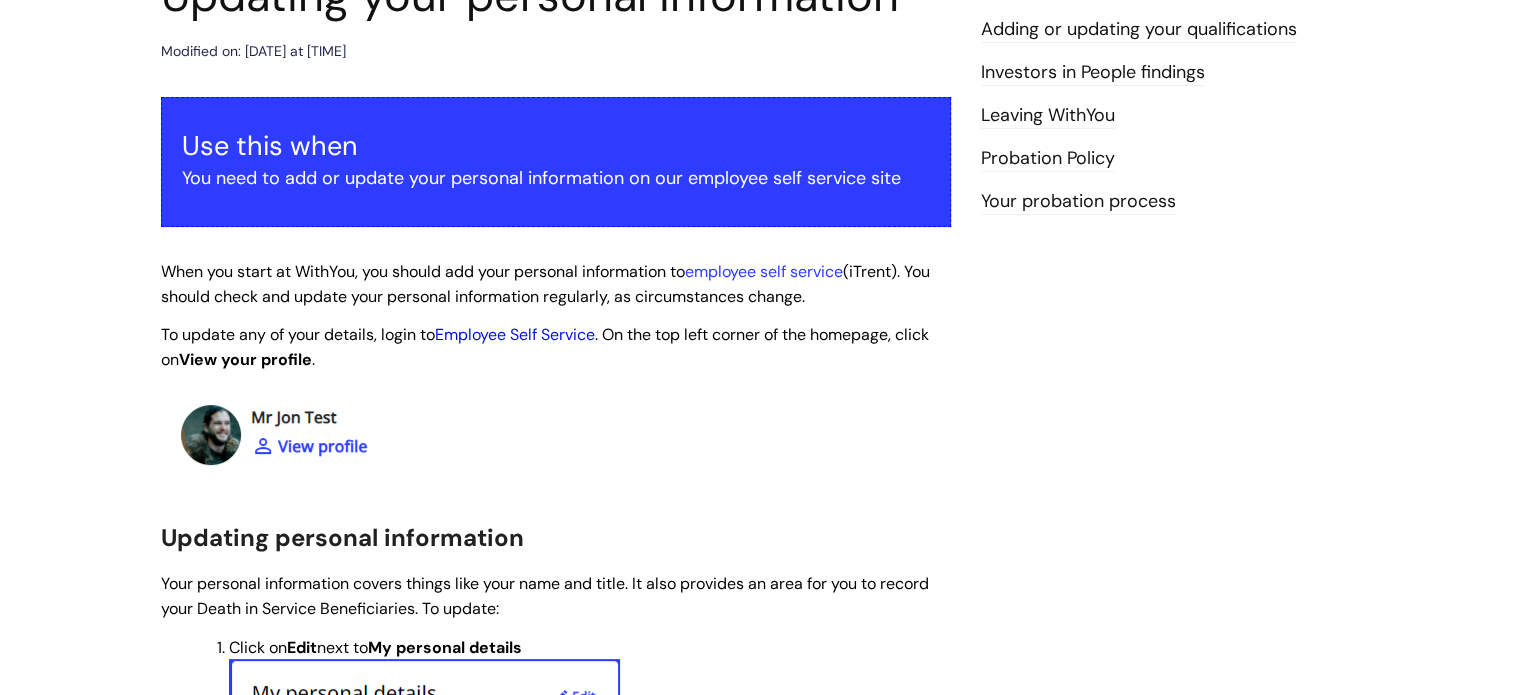 click on "Employee Self Service" at bounding box center [515, 334] 